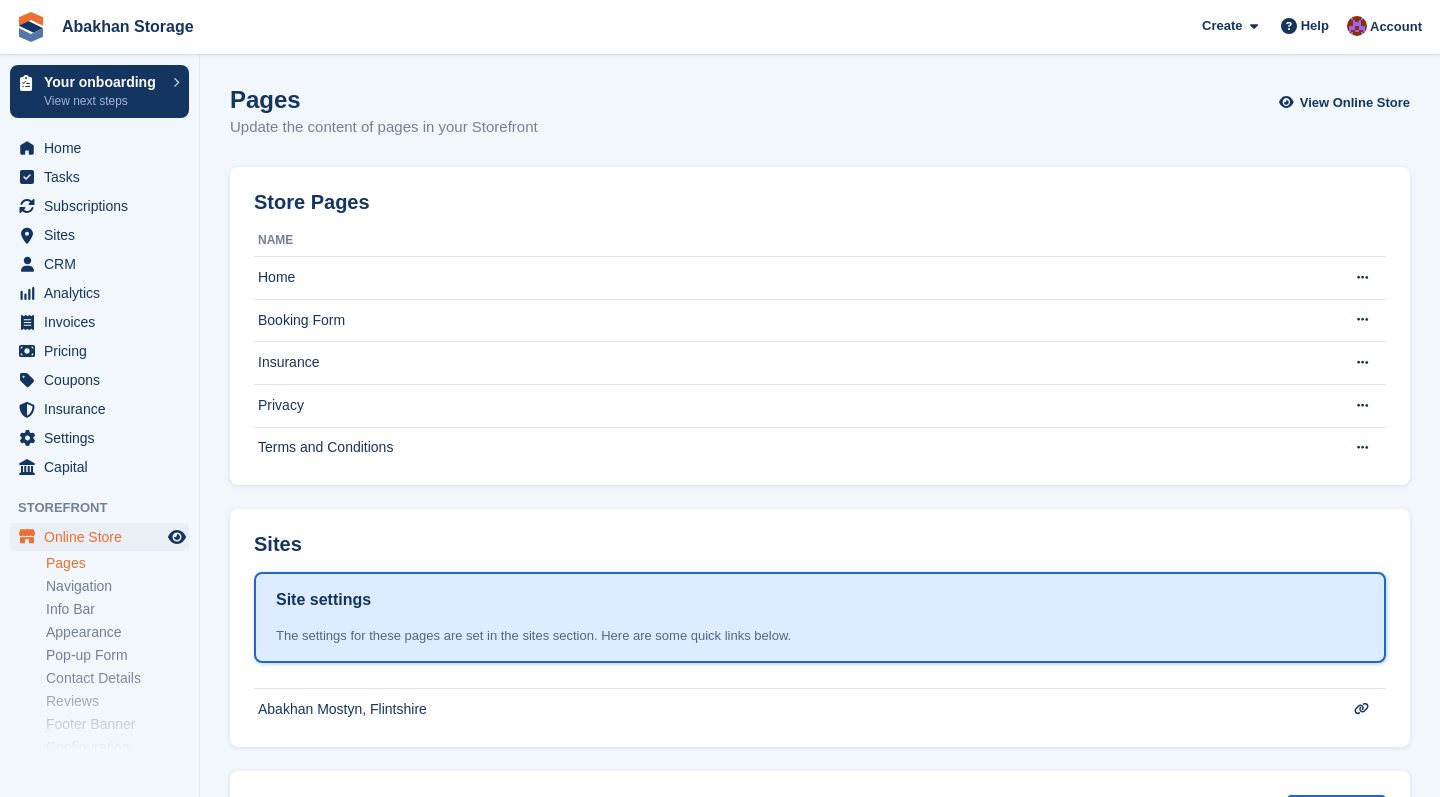 scroll, scrollTop: 0, scrollLeft: 0, axis: both 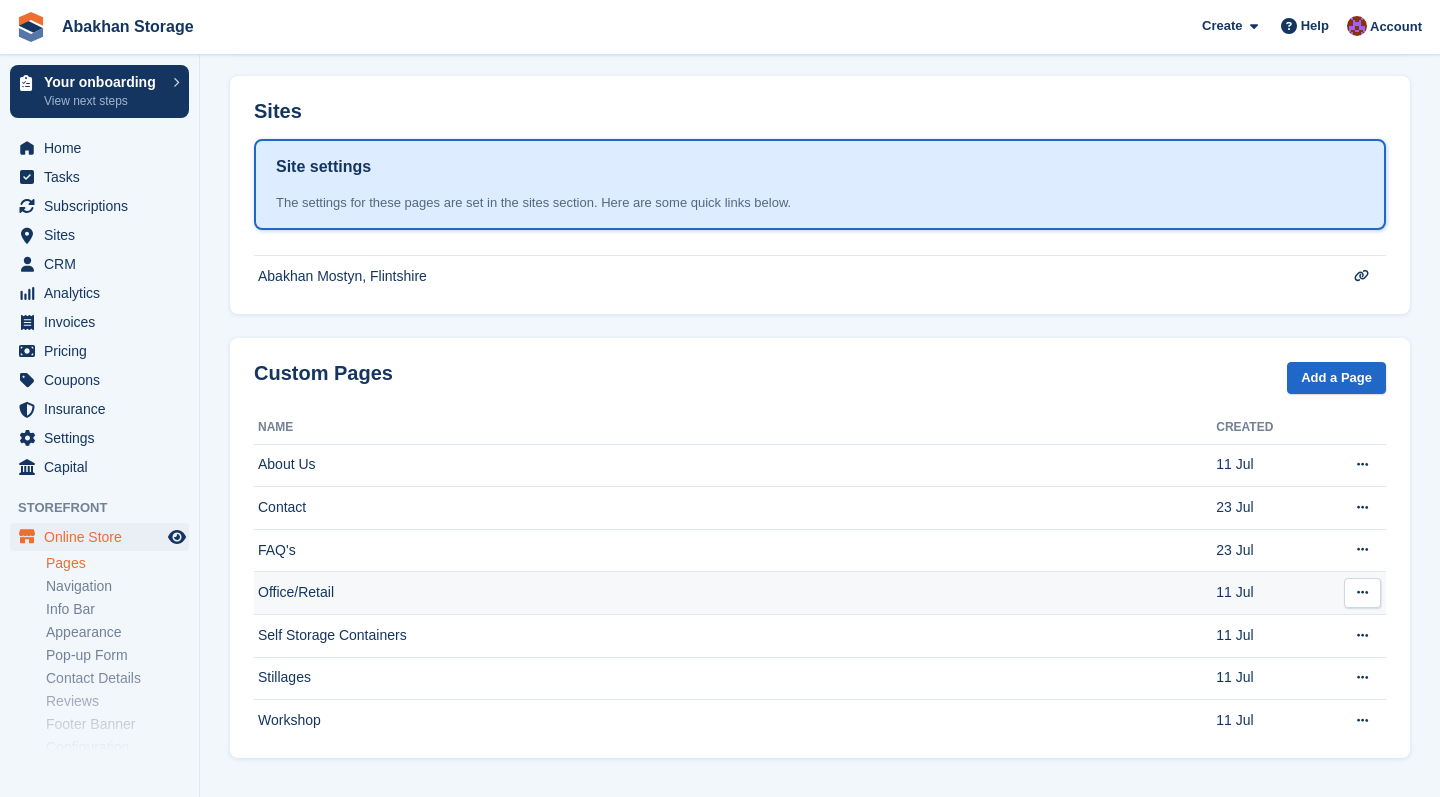 click on "Office/Retail" at bounding box center [735, 593] 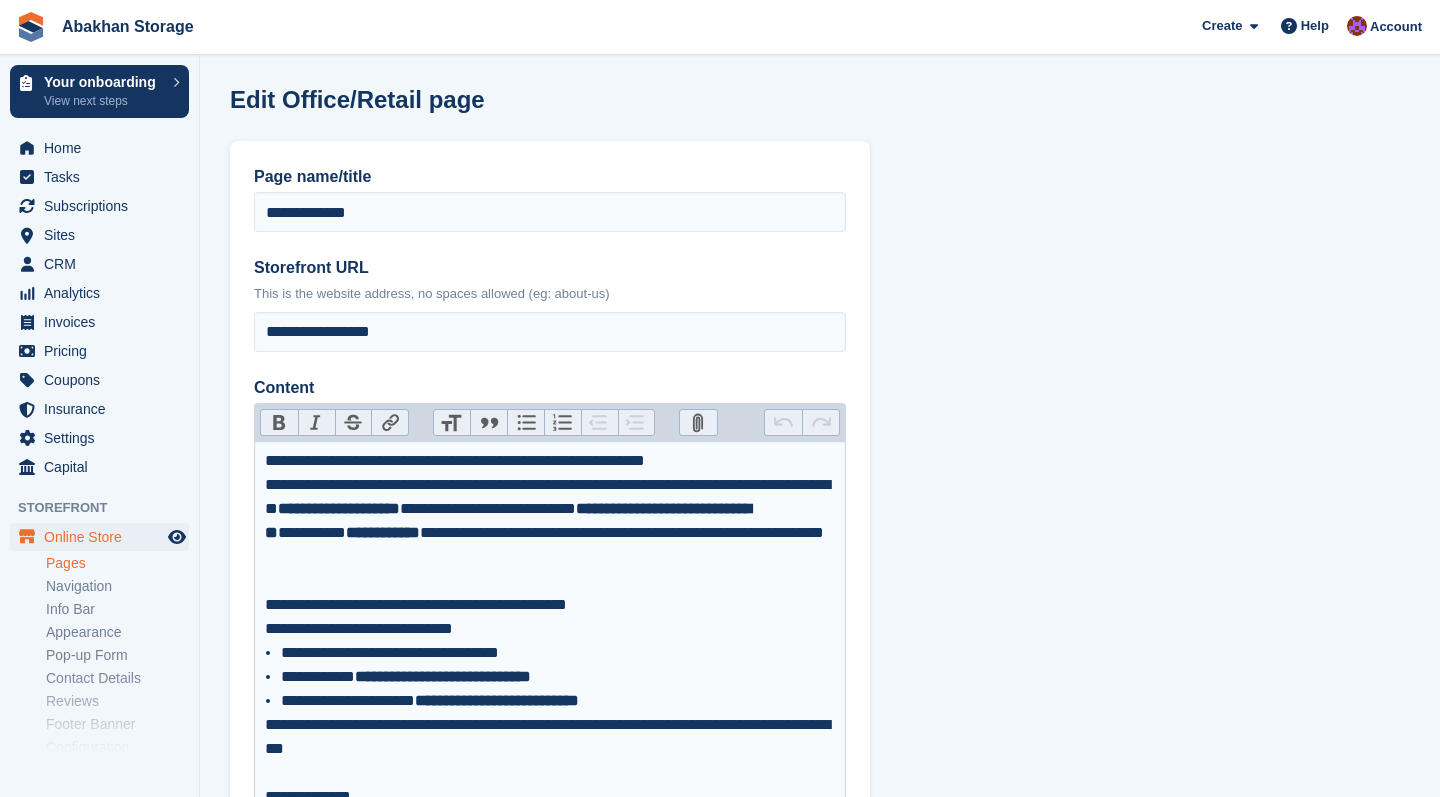 scroll, scrollTop: 0, scrollLeft: 0, axis: both 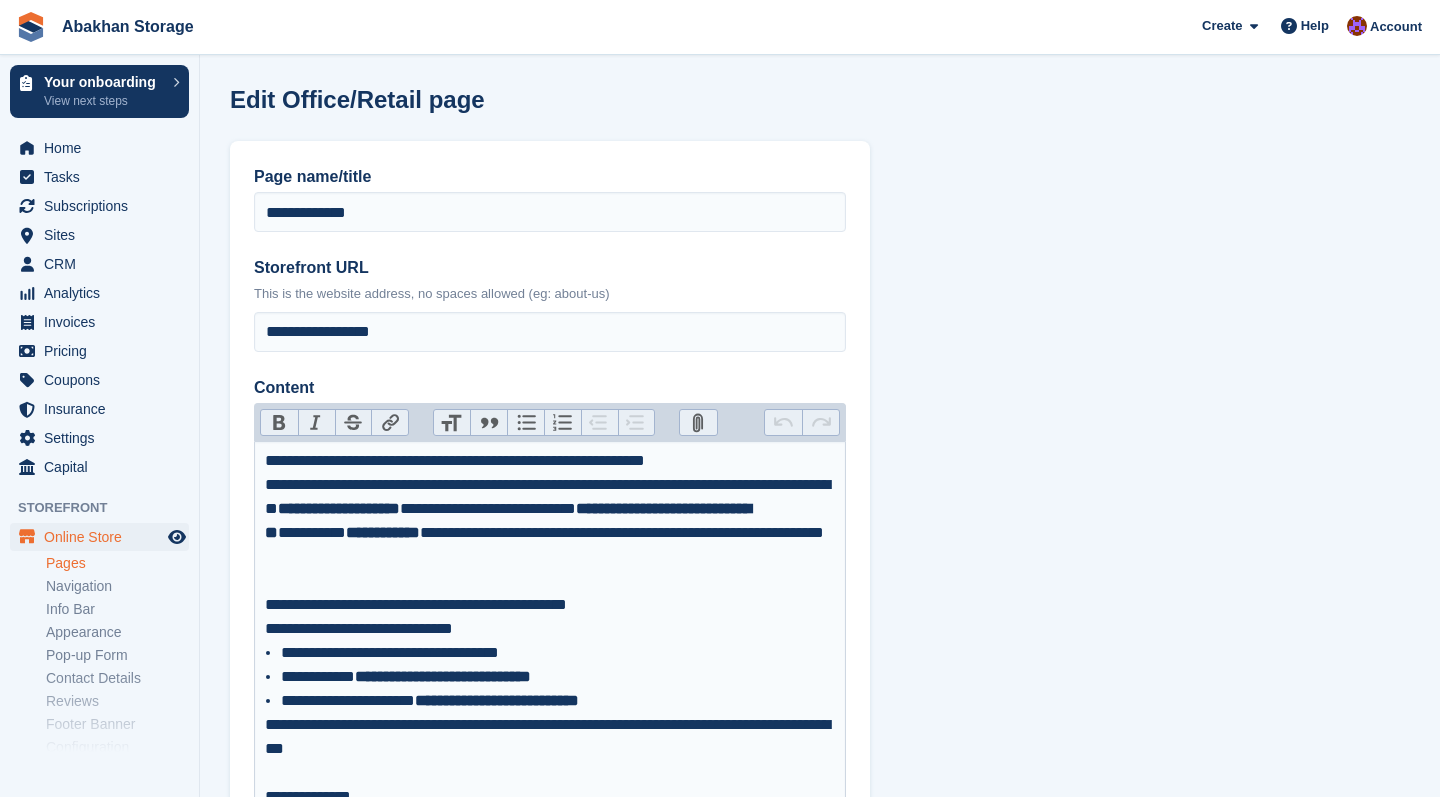 click on "**********" at bounding box center [550, 533] 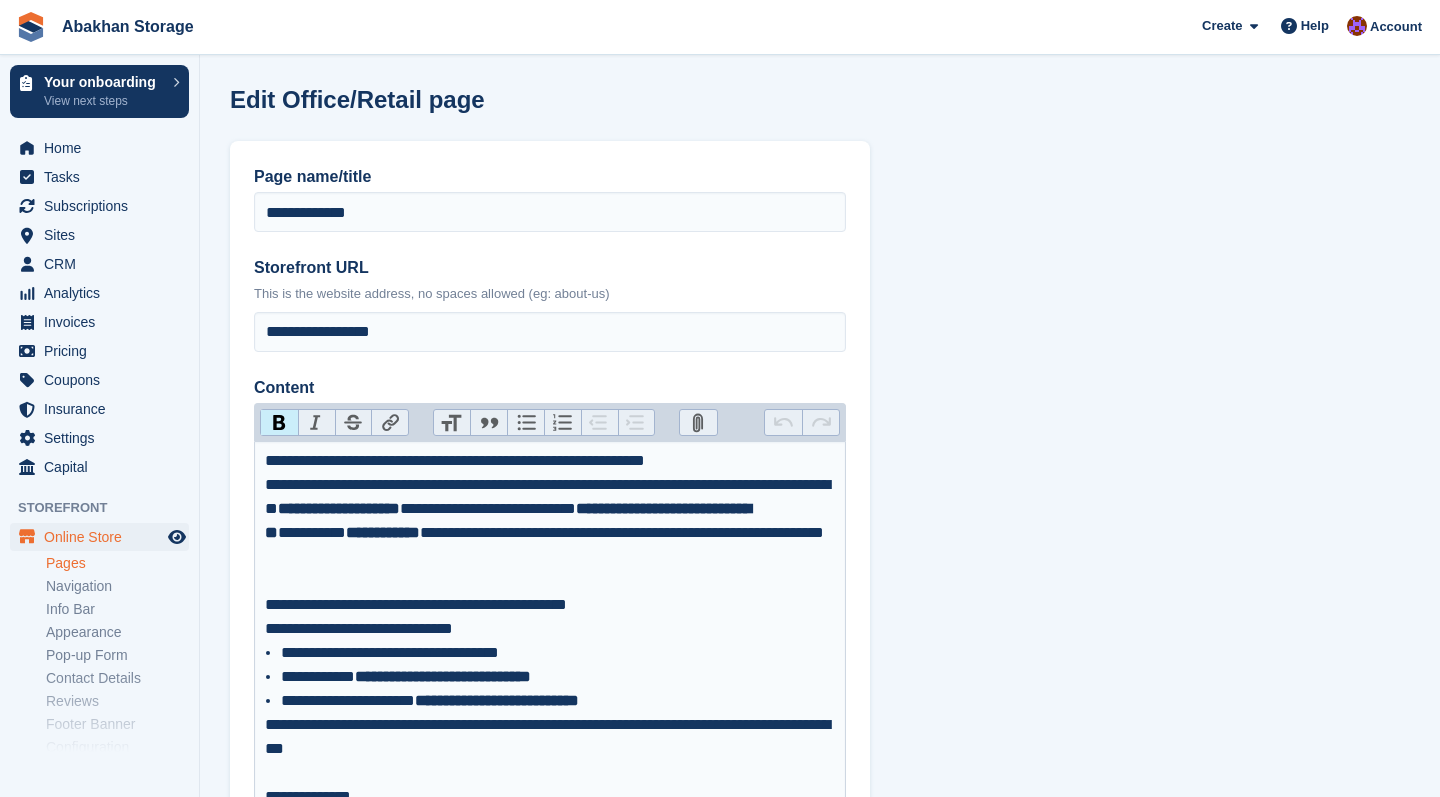 type on "**********" 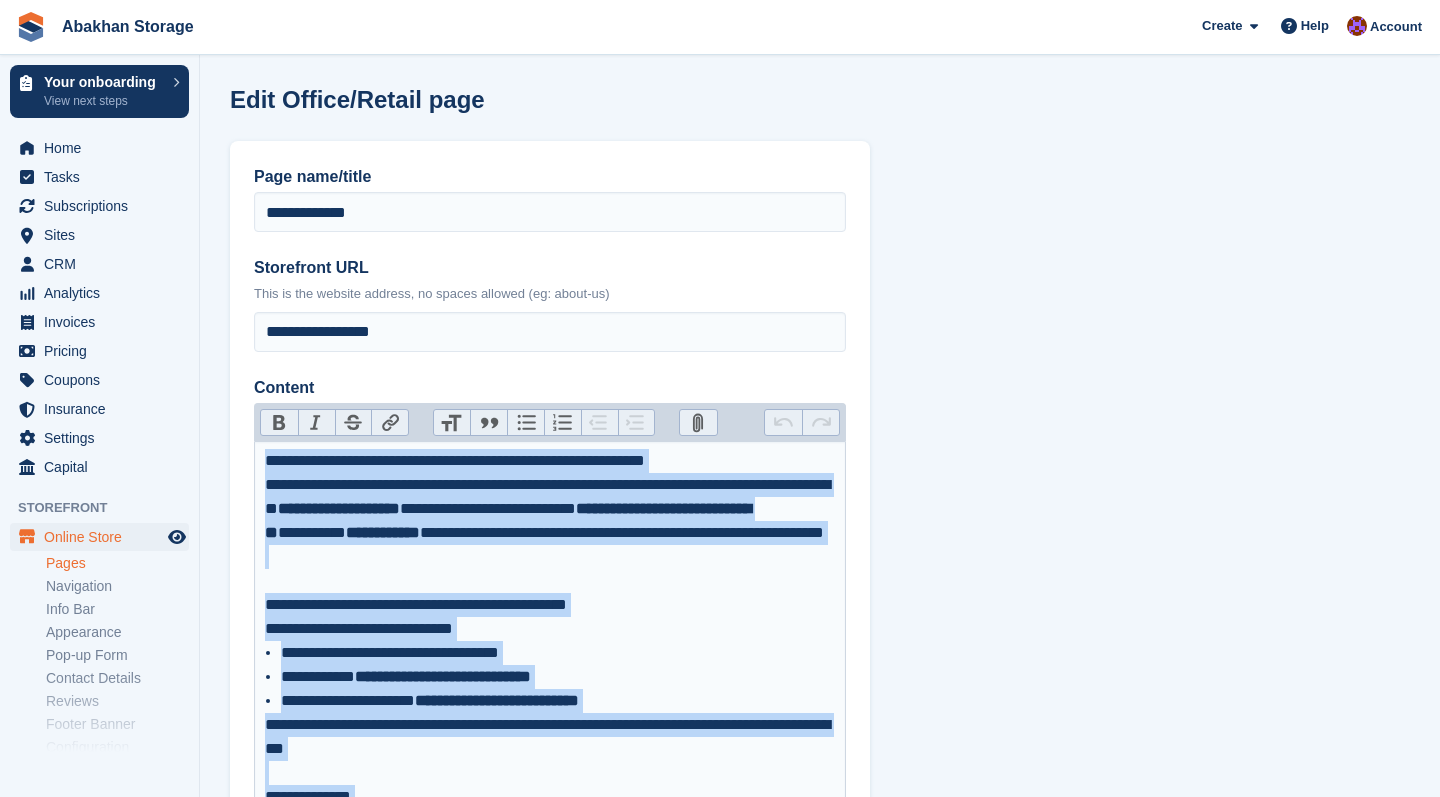 copy on "**********" 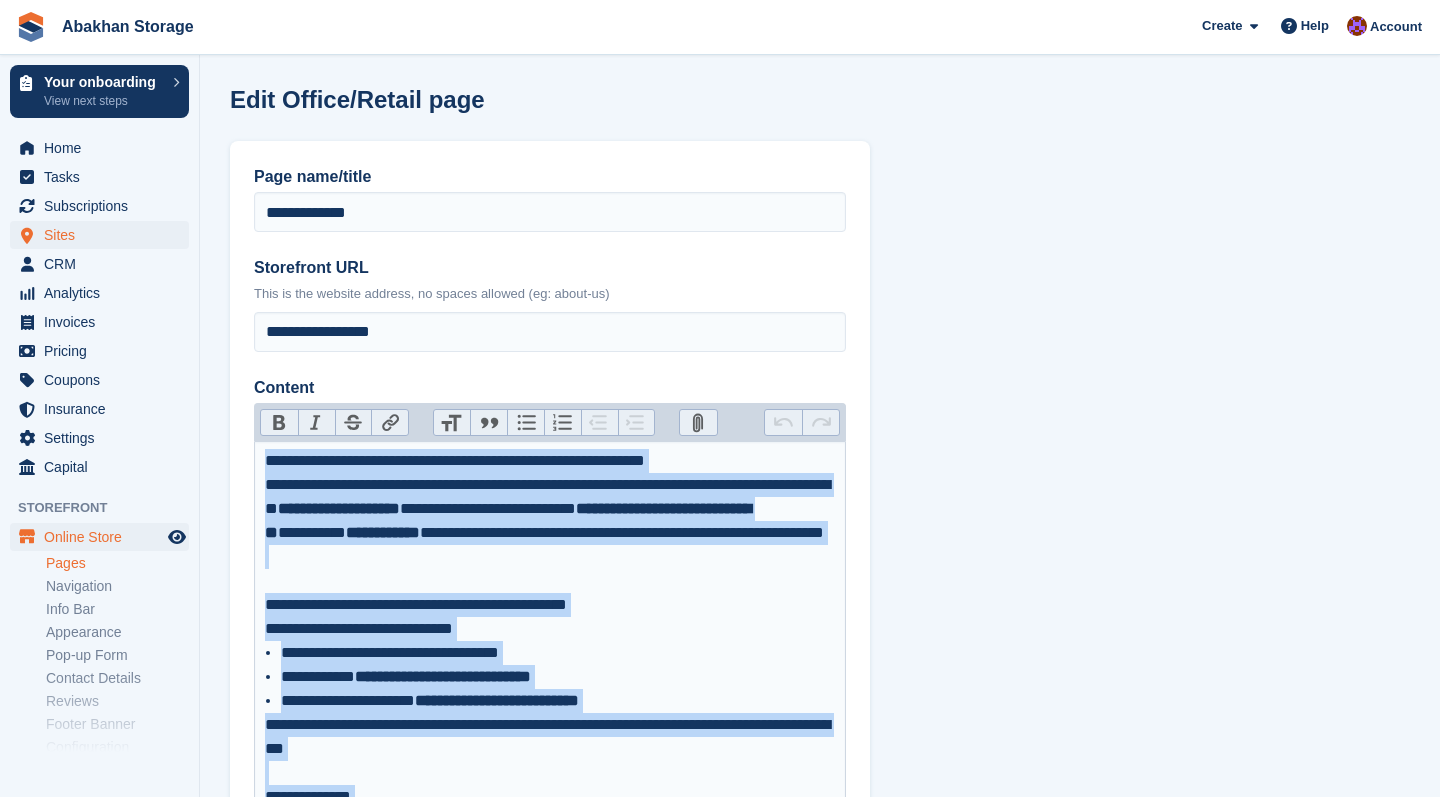 click on "Sites" at bounding box center (104, 235) 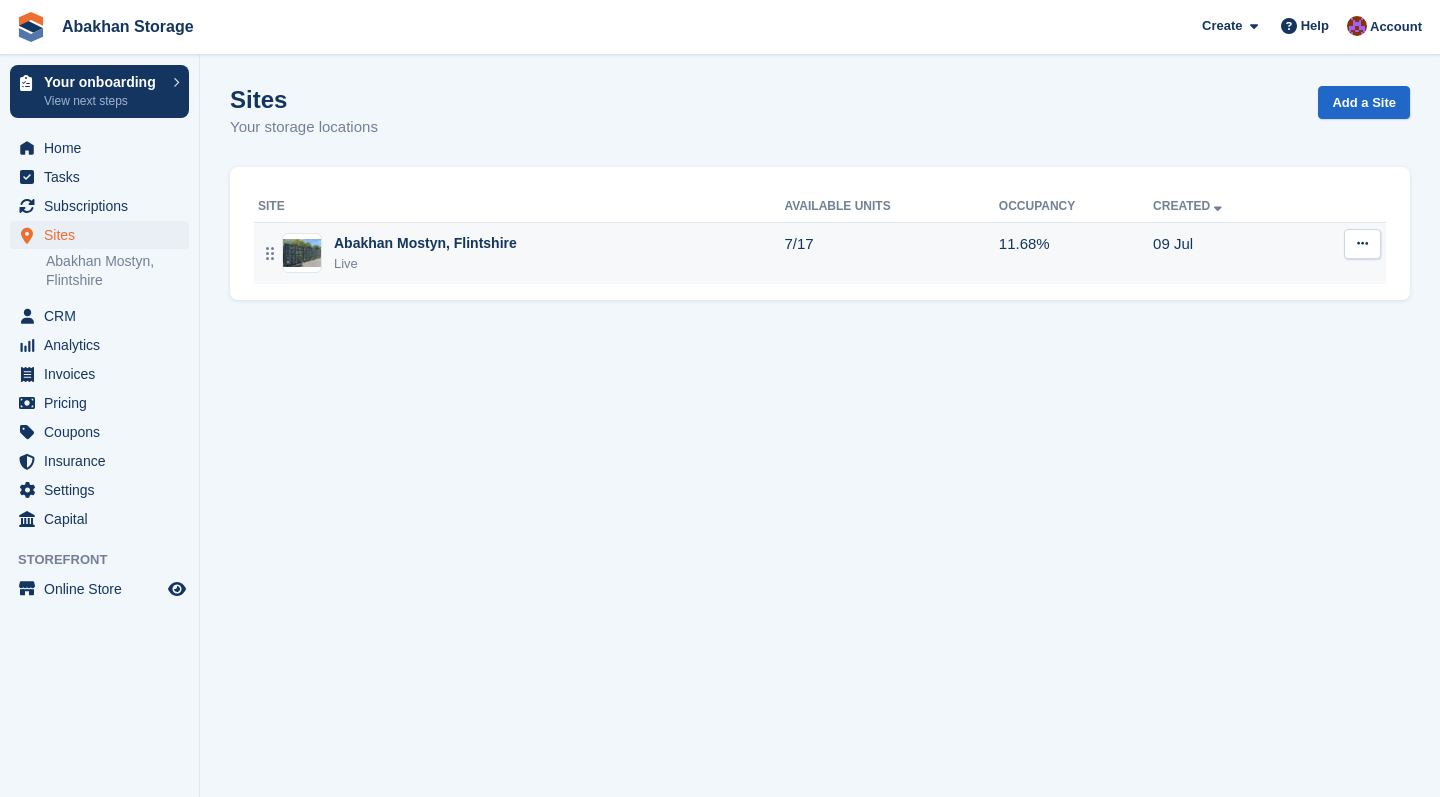 click on "Abakhan Mostyn, Flintshire" at bounding box center [425, 243] 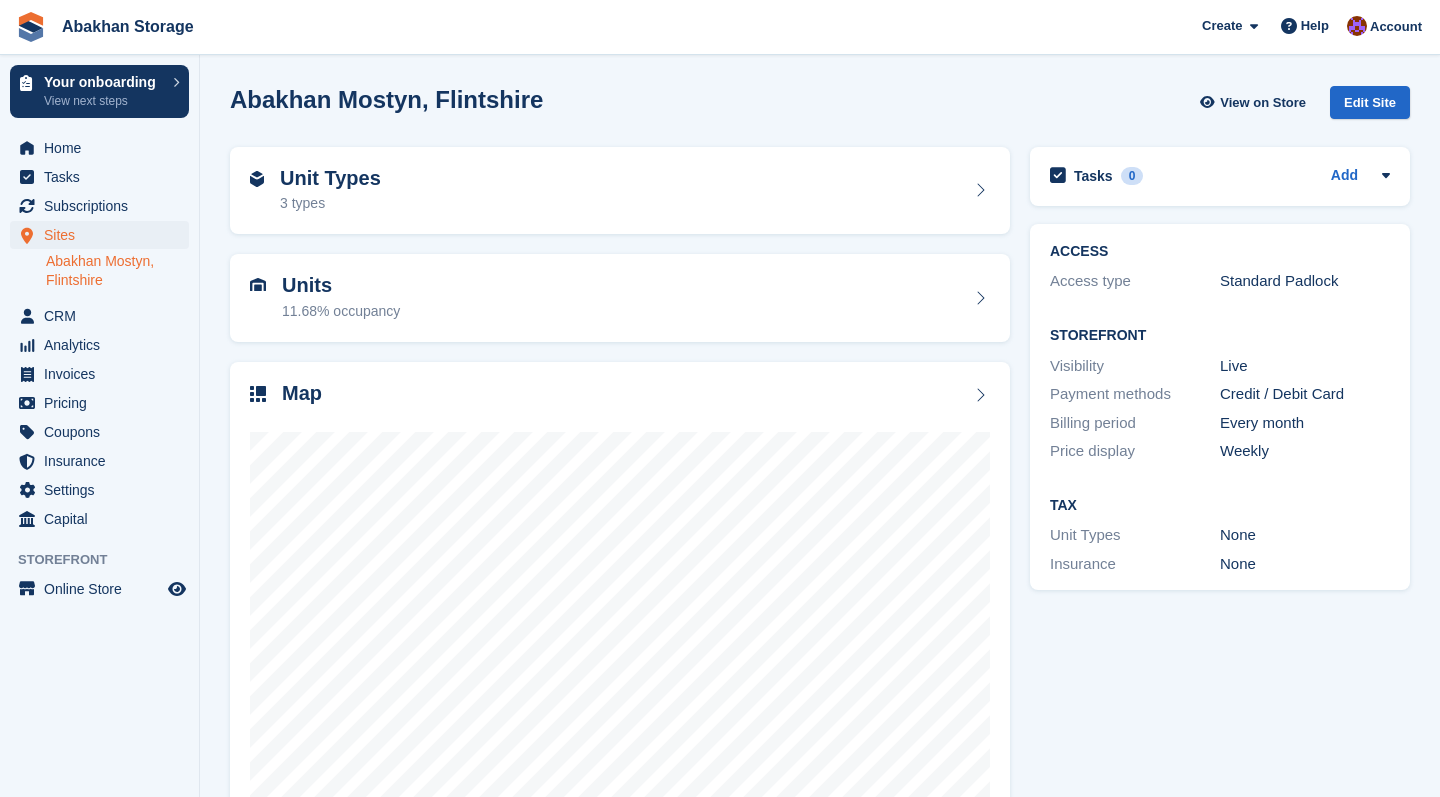 scroll, scrollTop: 0, scrollLeft: 0, axis: both 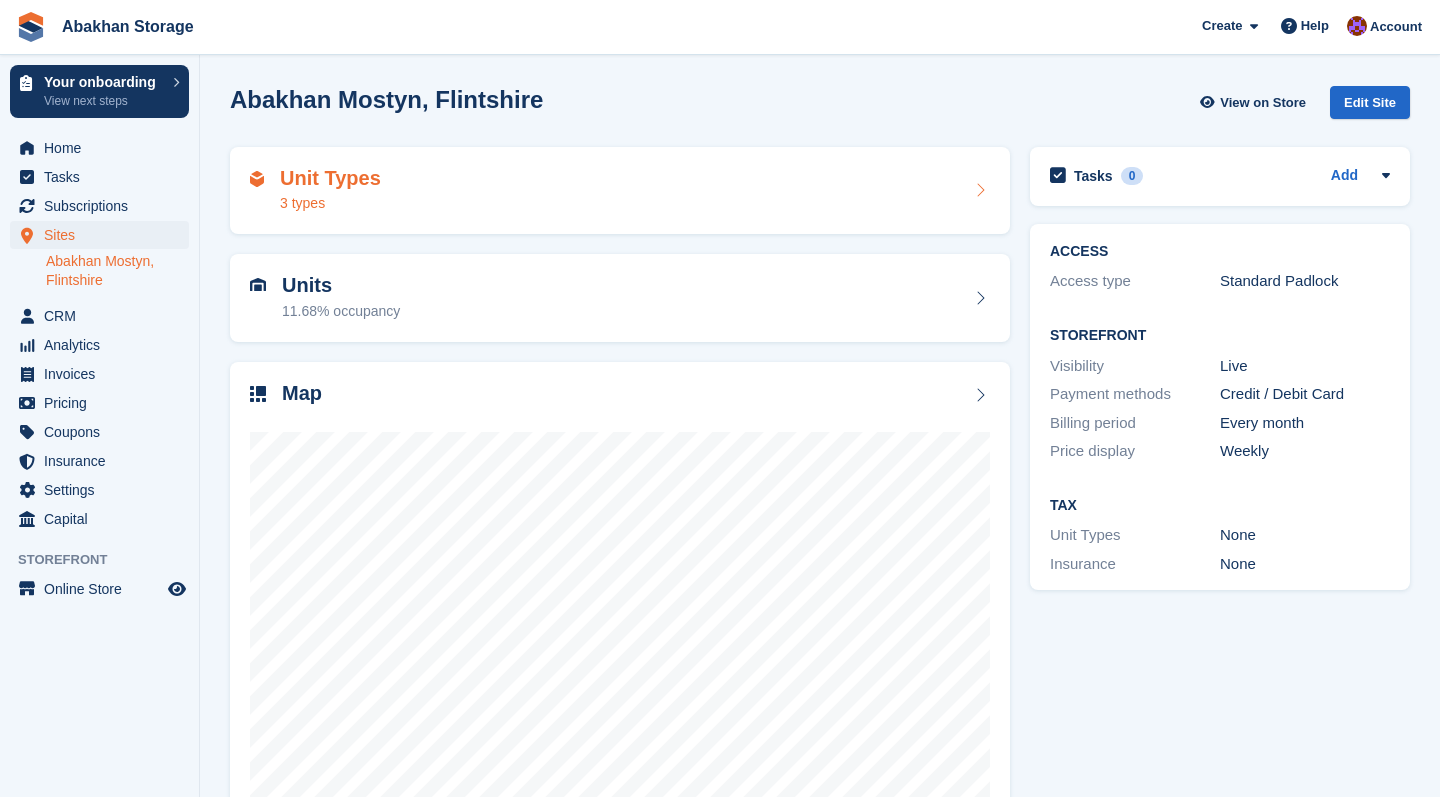 click on "Unit Types
3 types" at bounding box center [620, 191] 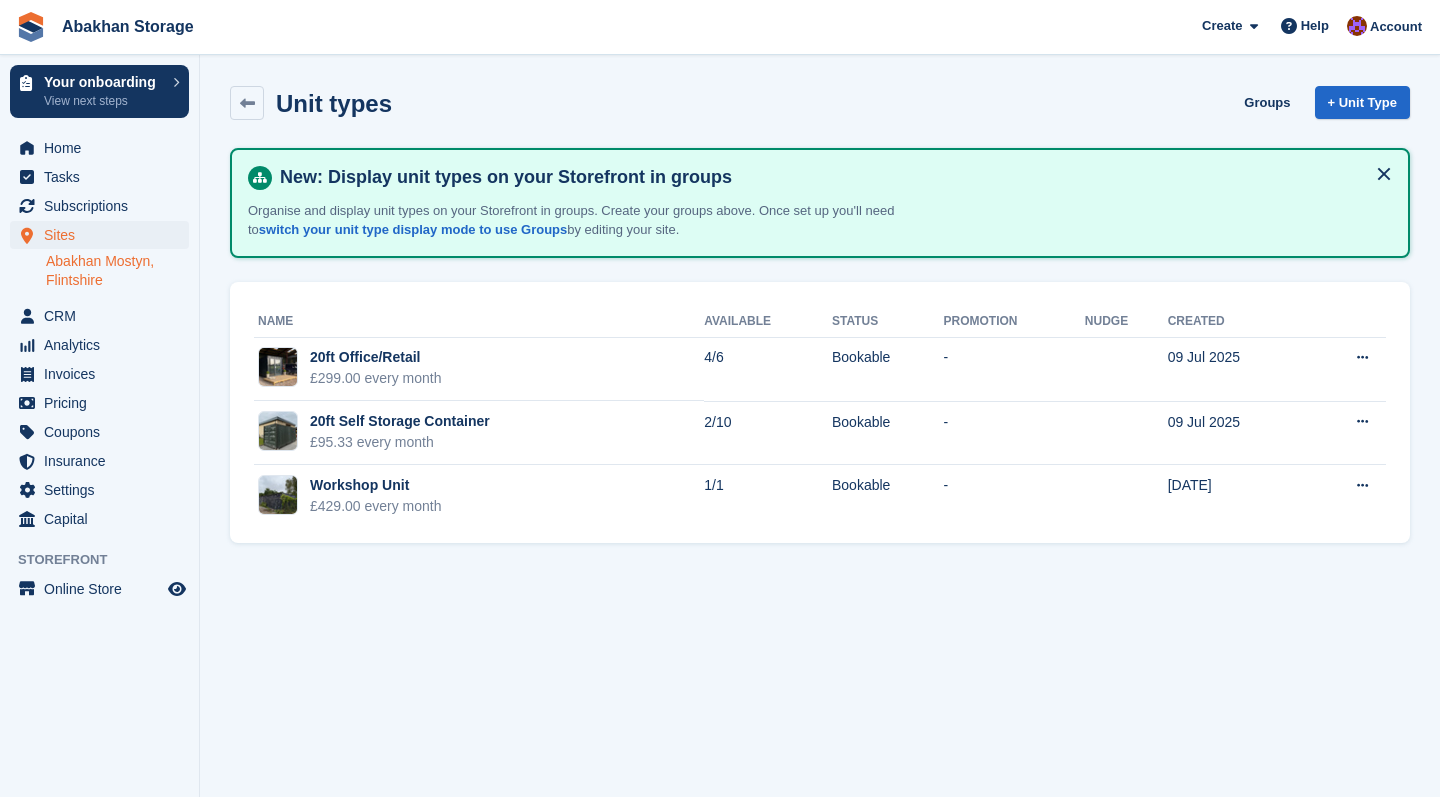 scroll, scrollTop: 0, scrollLeft: 0, axis: both 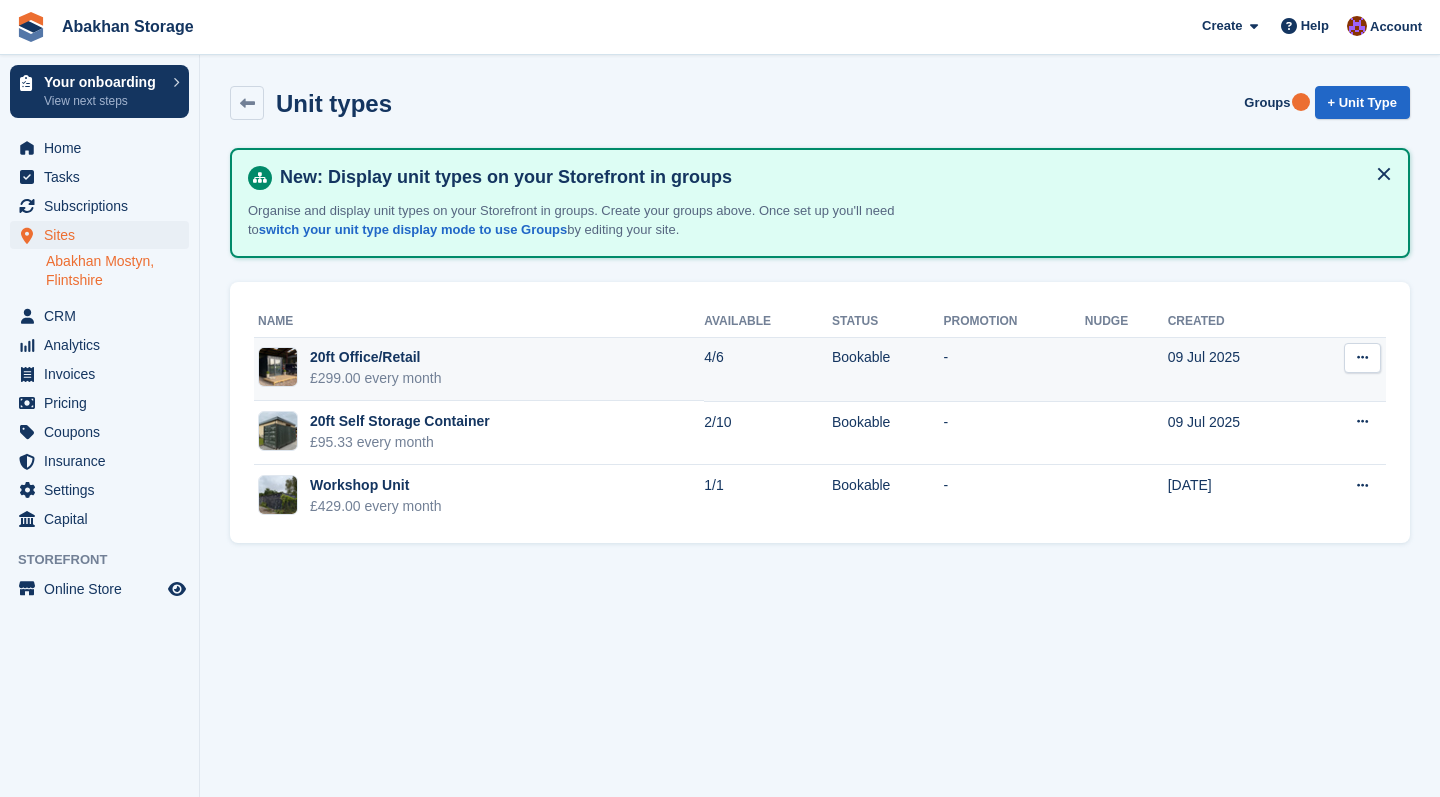 click on "20ft Office/Retail" at bounding box center (376, 357) 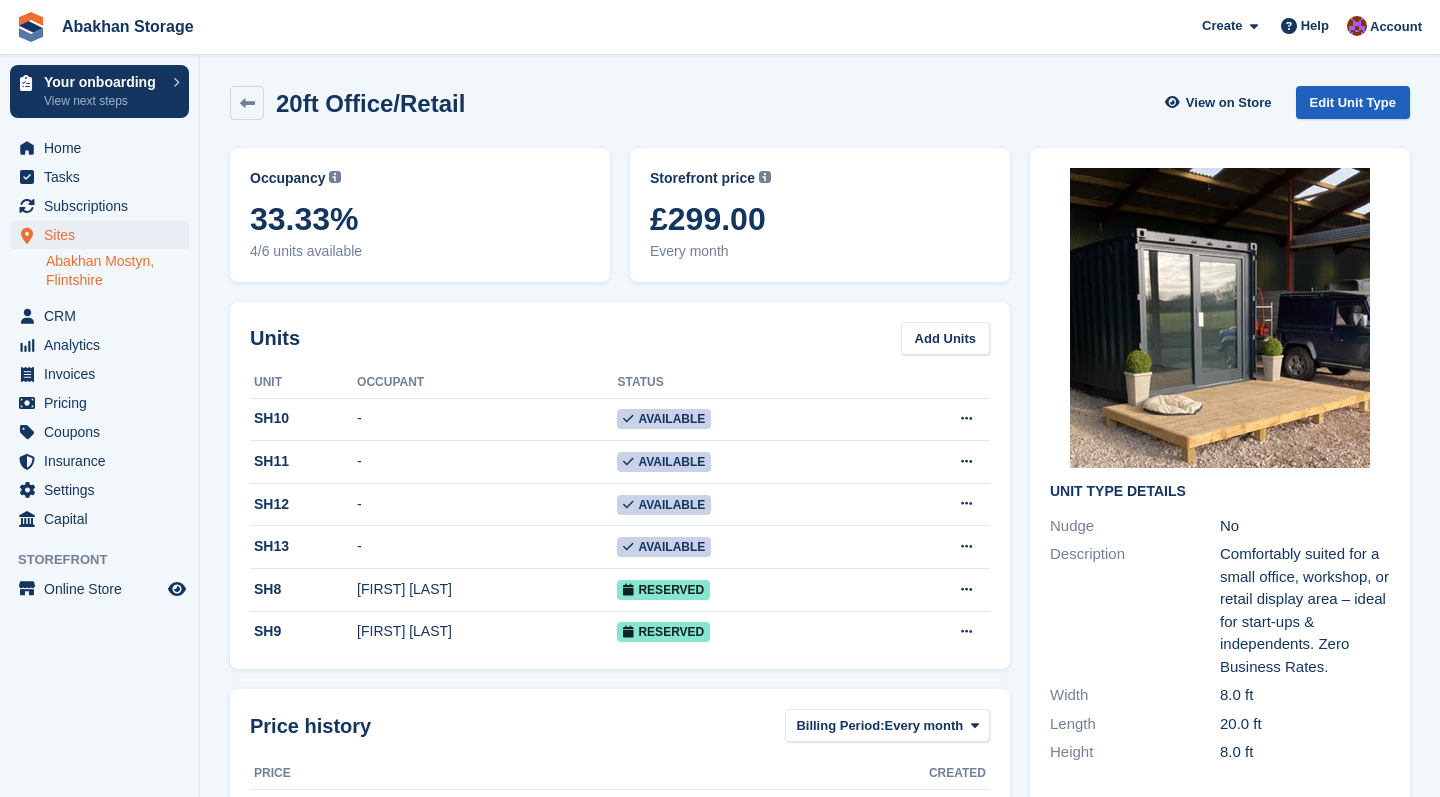 scroll, scrollTop: 0, scrollLeft: 0, axis: both 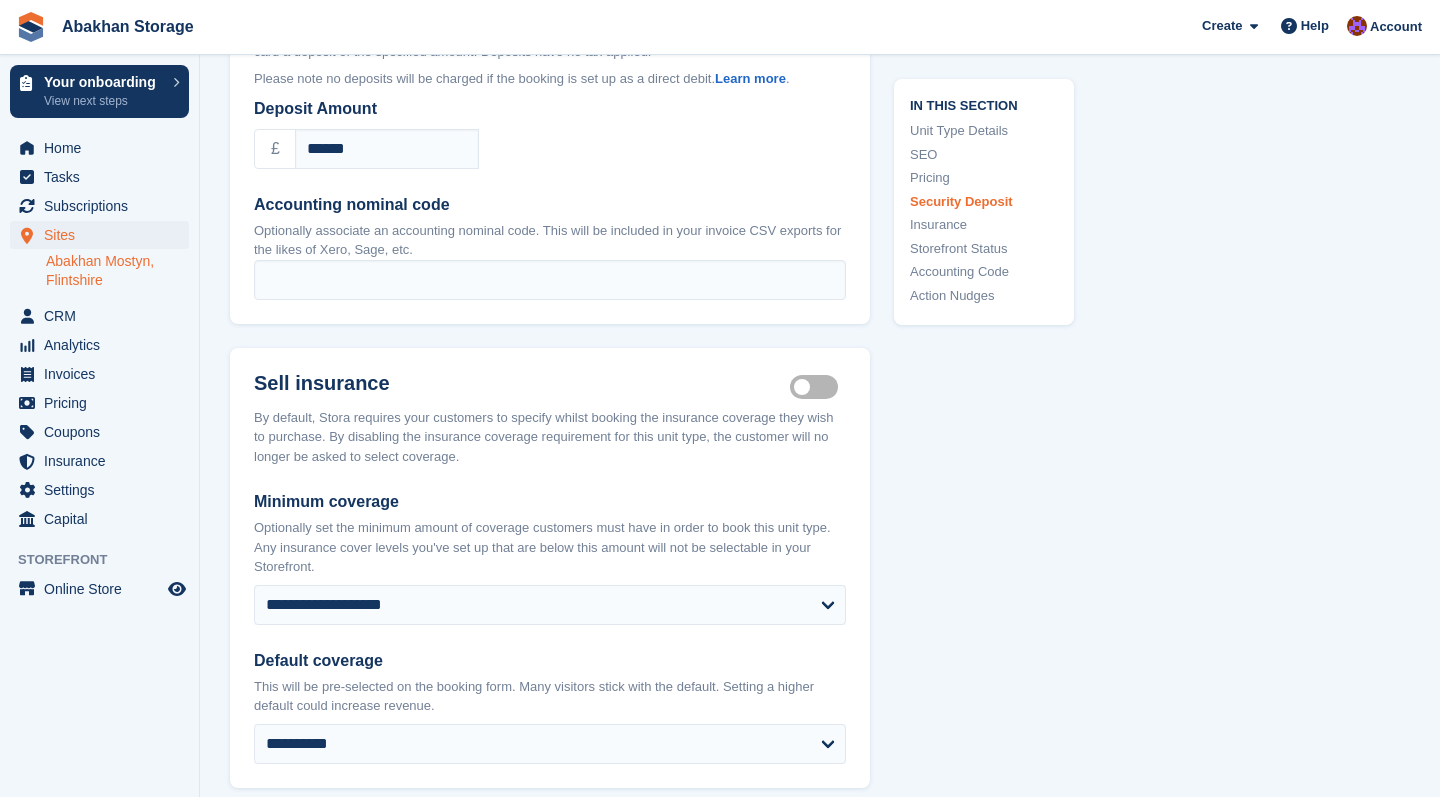 click on "Insurance coverage required" at bounding box center (818, 386) 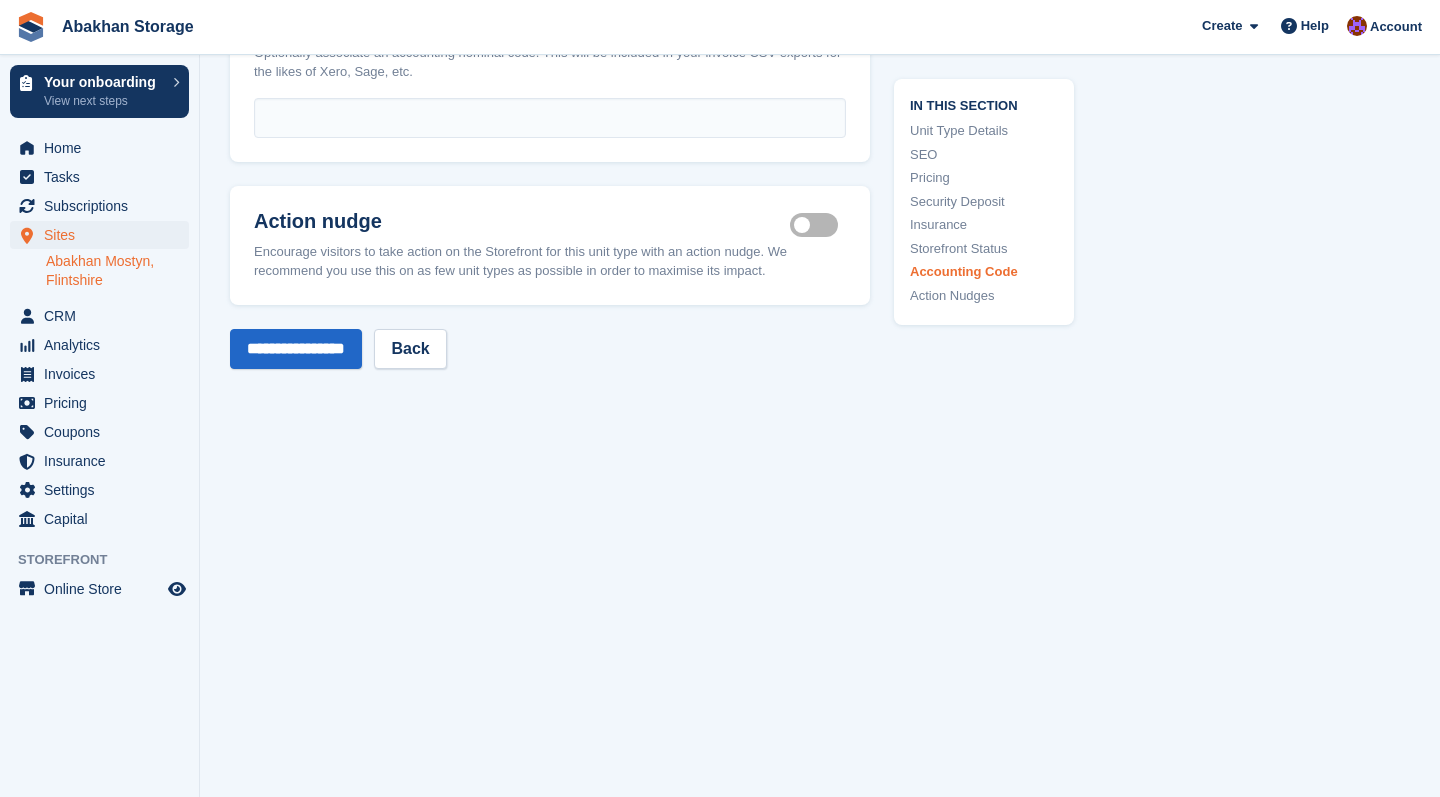 scroll, scrollTop: 3511, scrollLeft: 0, axis: vertical 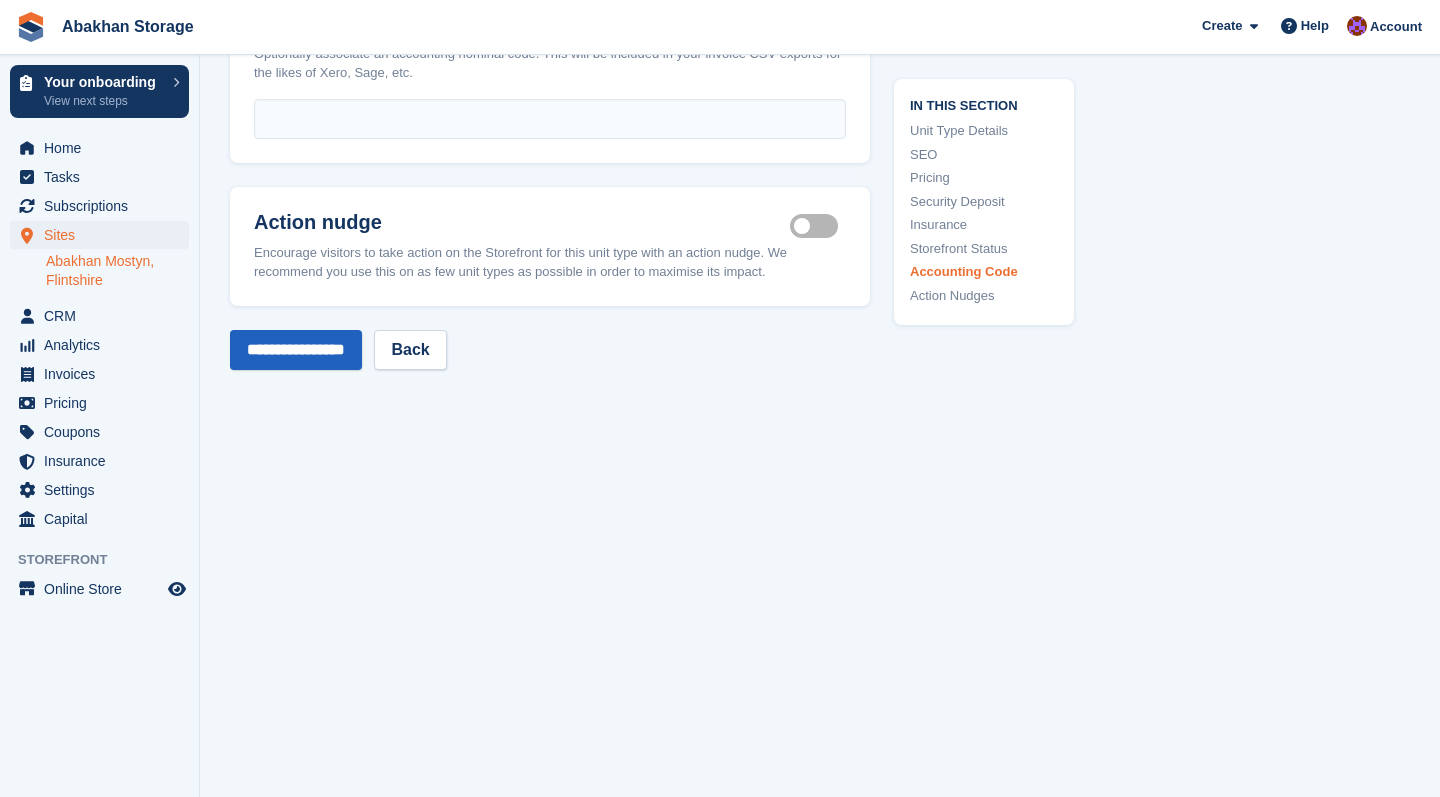 click on "**********" at bounding box center (296, 350) 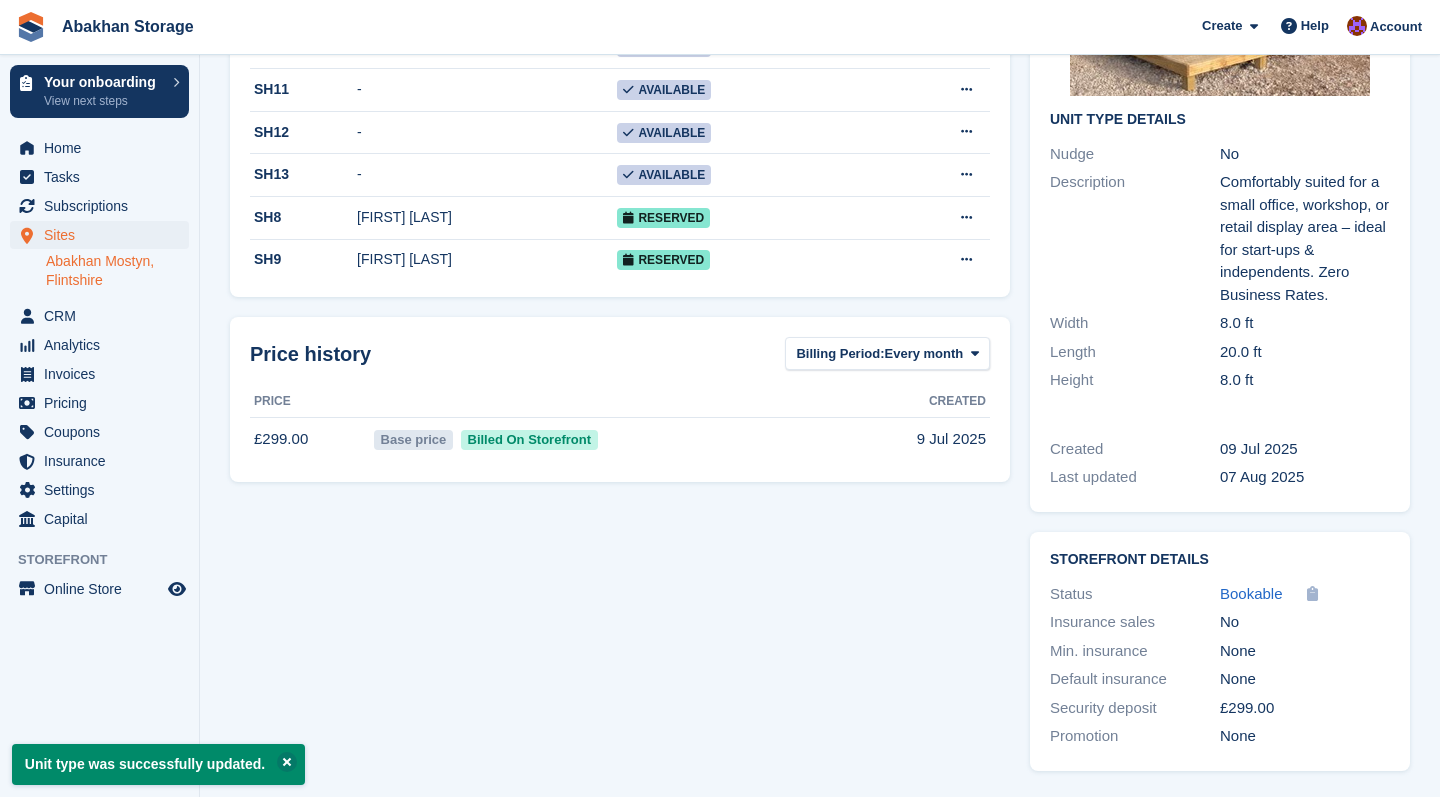 scroll, scrollTop: 0, scrollLeft: 0, axis: both 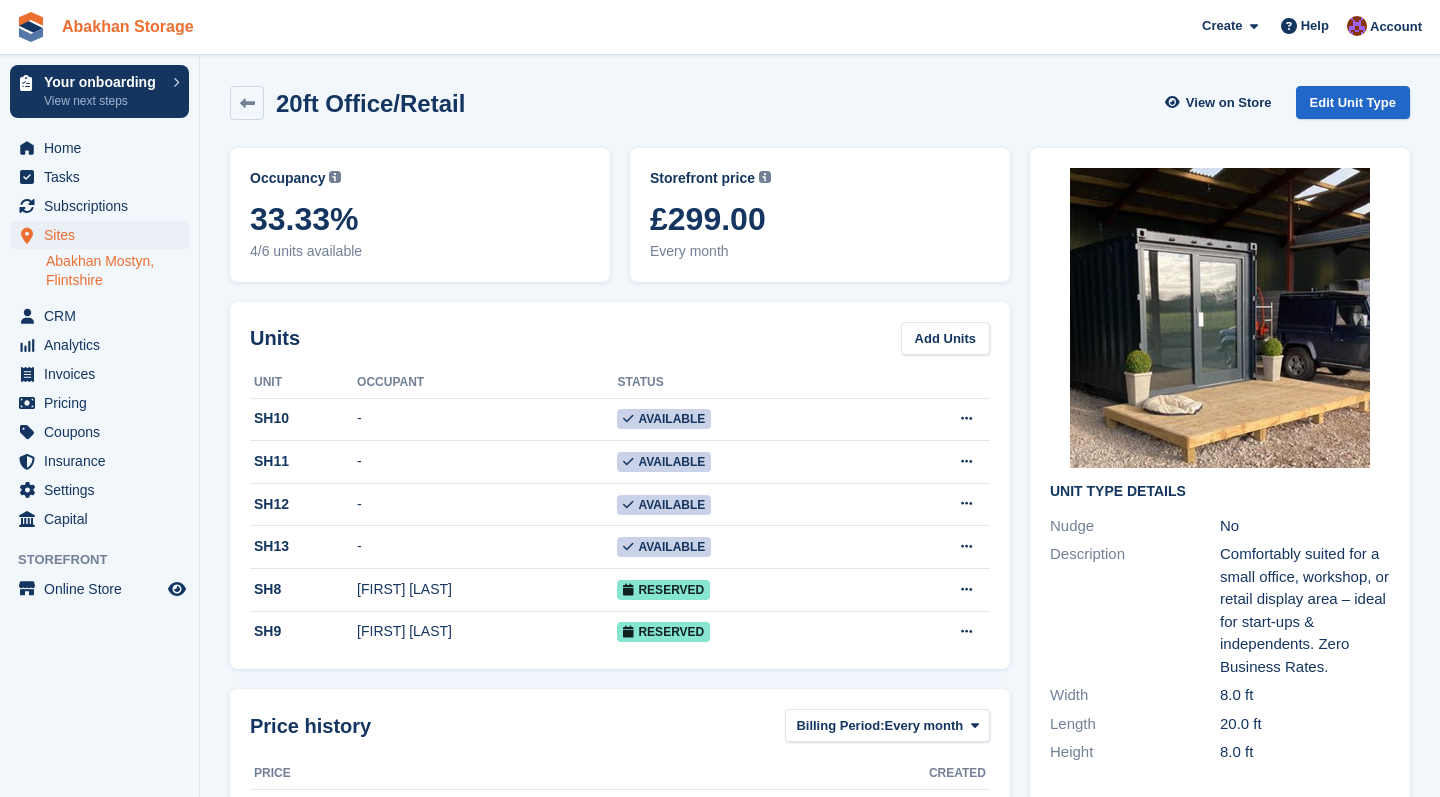 click on "Abakhan Storage" at bounding box center [128, 26] 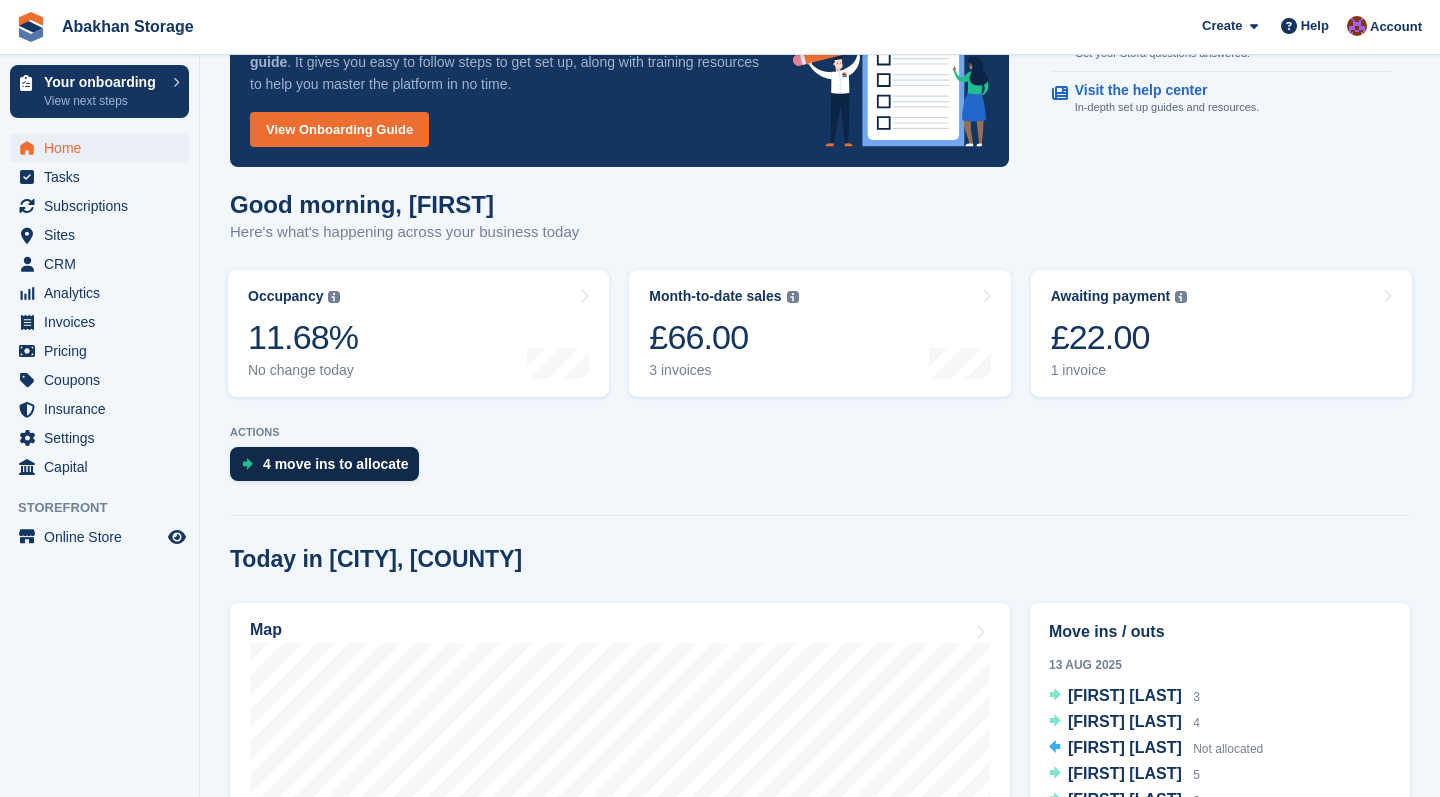 scroll, scrollTop: 128, scrollLeft: 0, axis: vertical 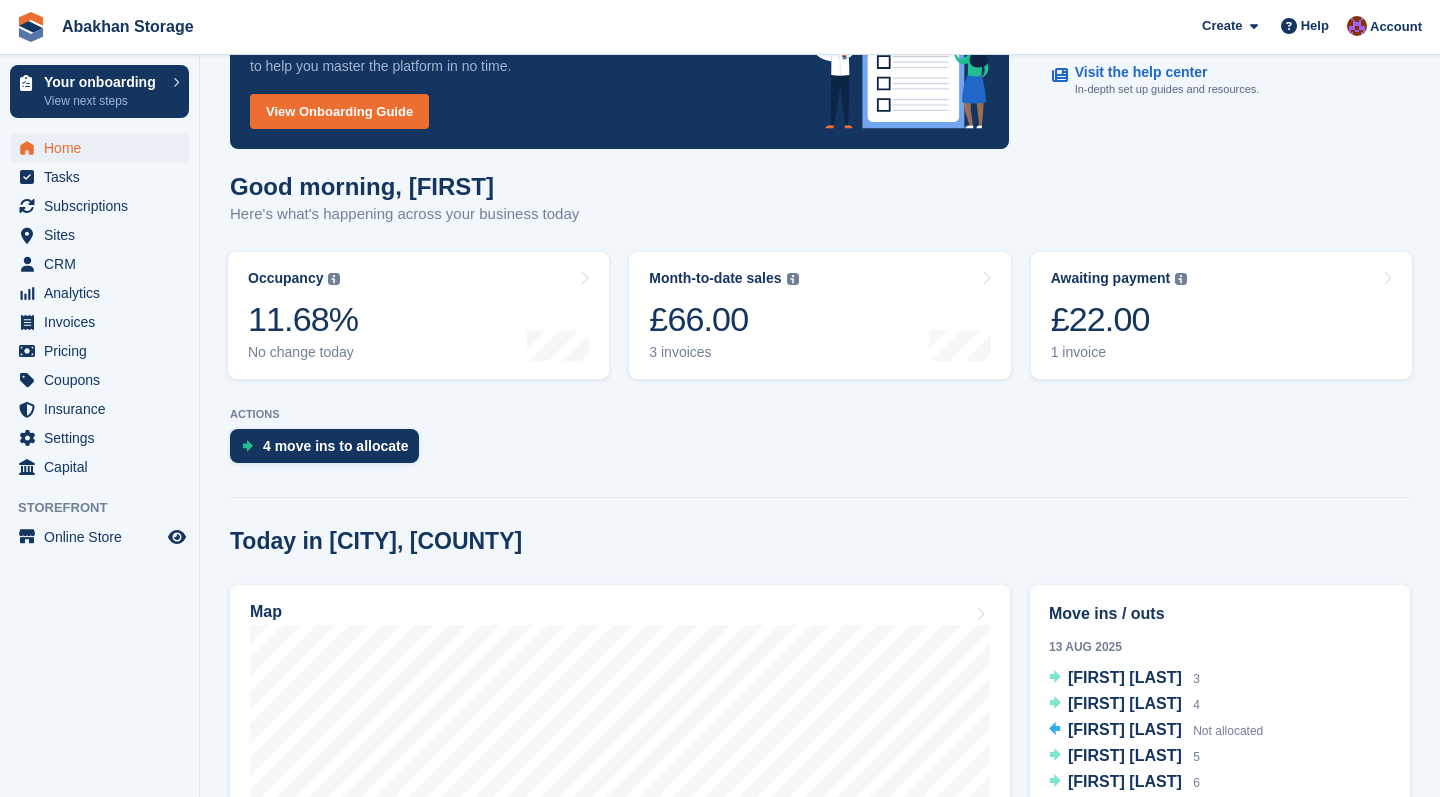 click on "4
move ins to allocate" at bounding box center [329, 451] 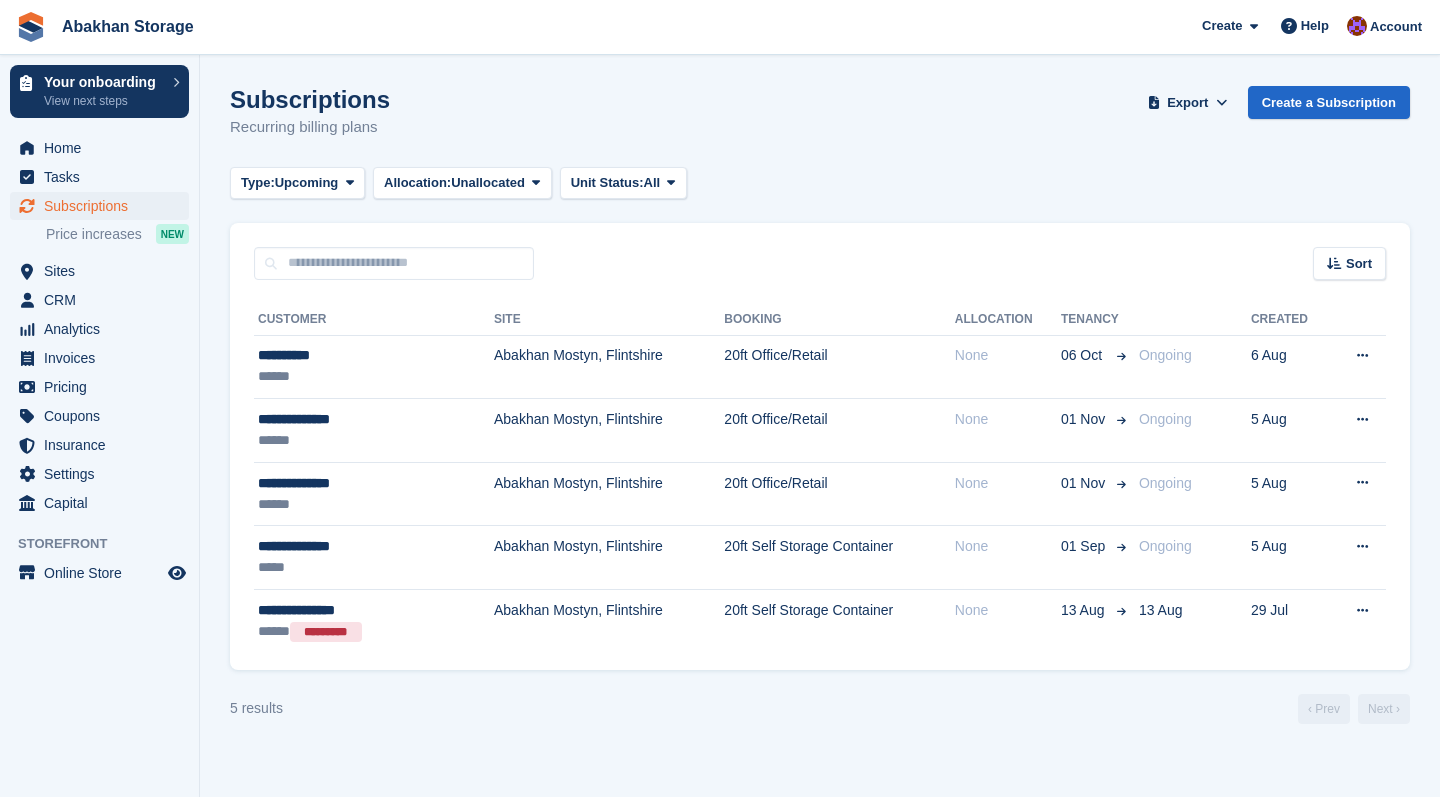 scroll, scrollTop: 0, scrollLeft: 0, axis: both 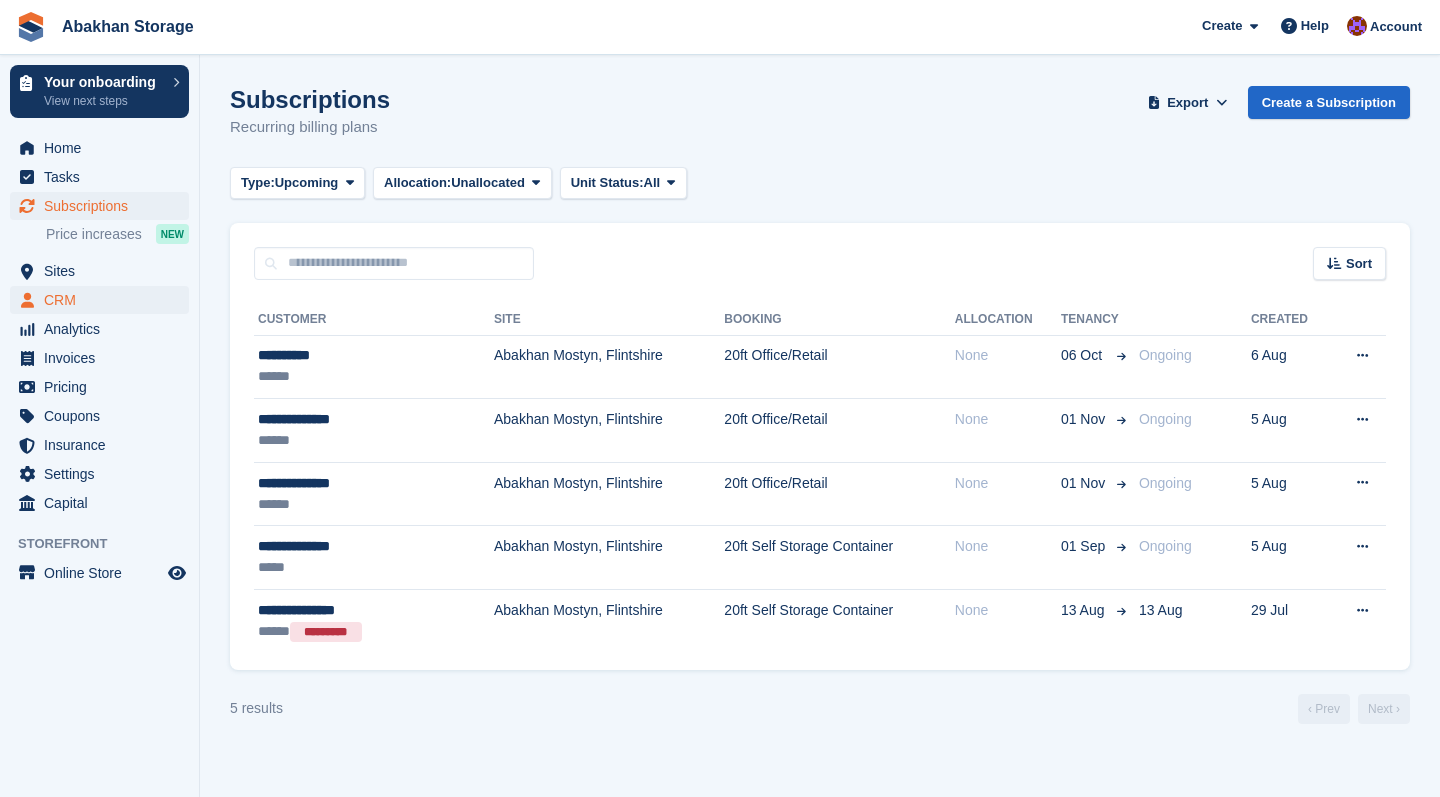 click on "CRM" at bounding box center [104, 300] 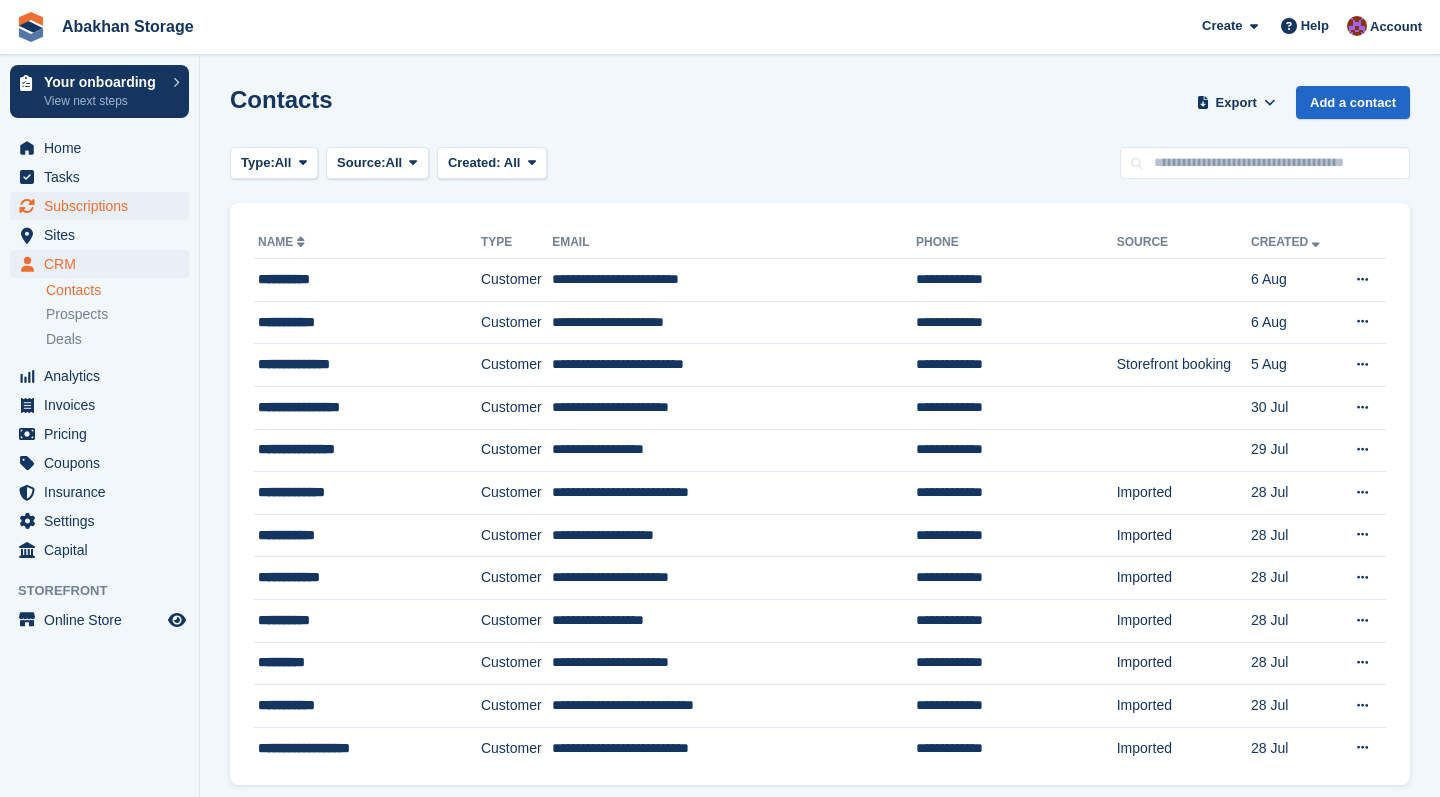 click on "Subscriptions" at bounding box center (104, 206) 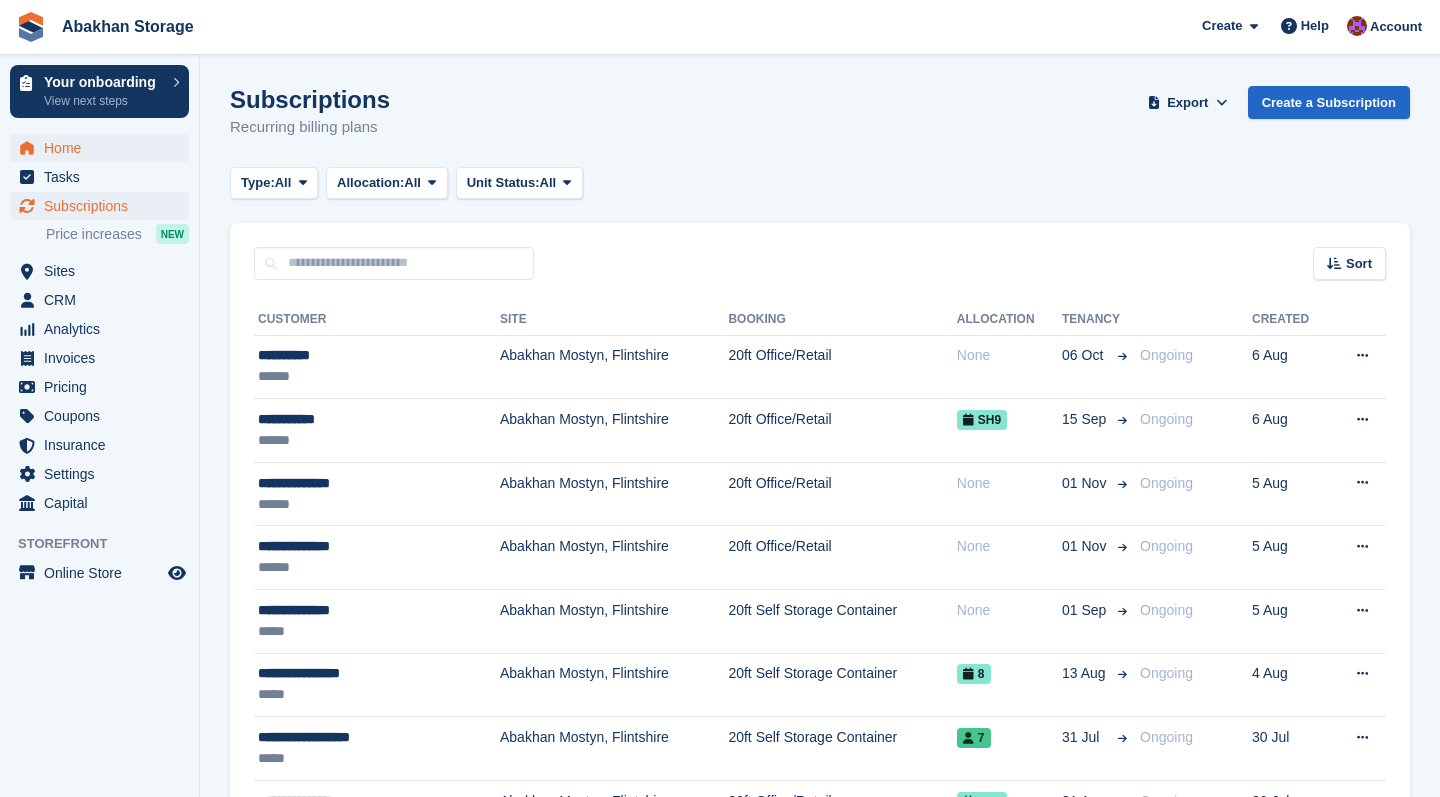 click on "Home" at bounding box center (104, 148) 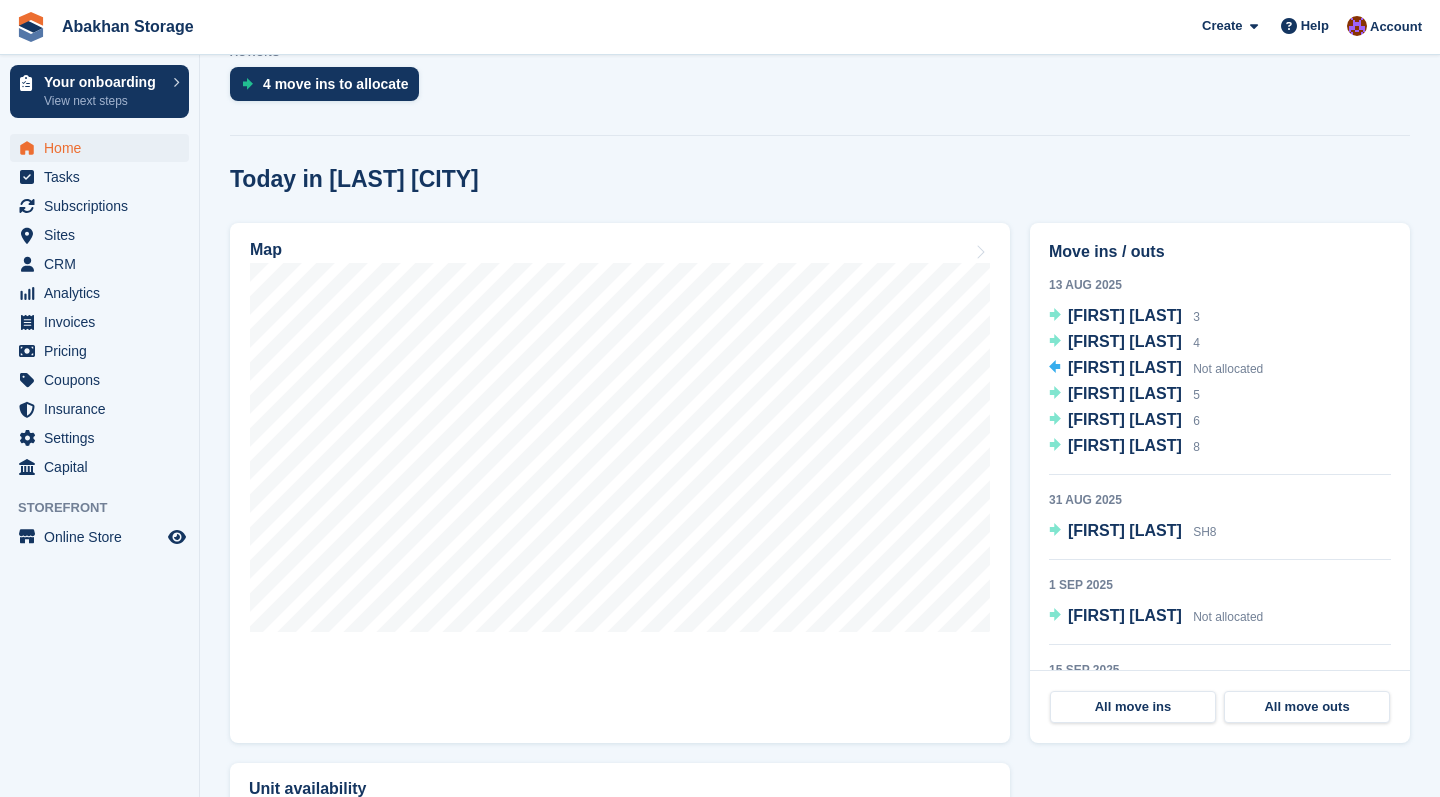 scroll, scrollTop: 492, scrollLeft: 0, axis: vertical 